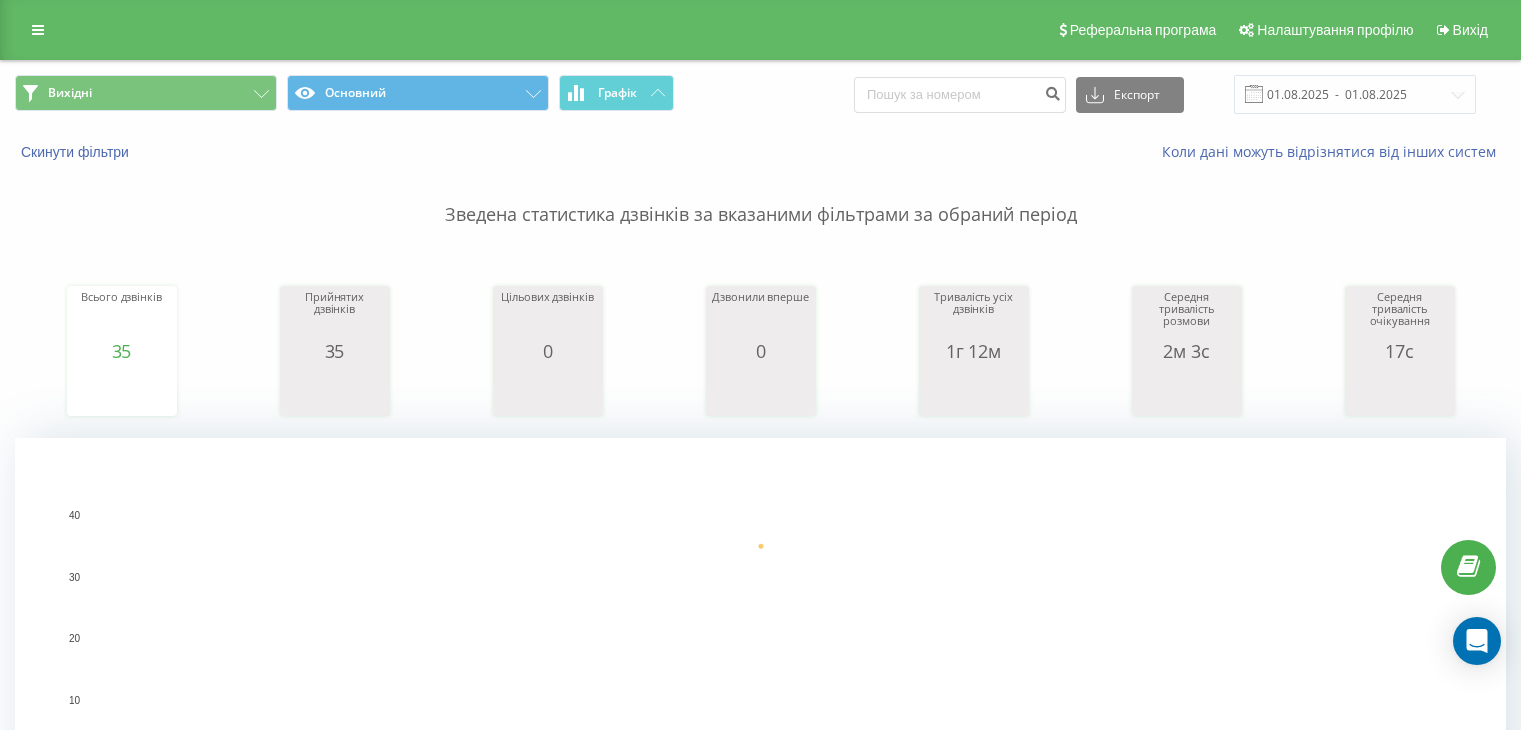 scroll, scrollTop: 0, scrollLeft: 0, axis: both 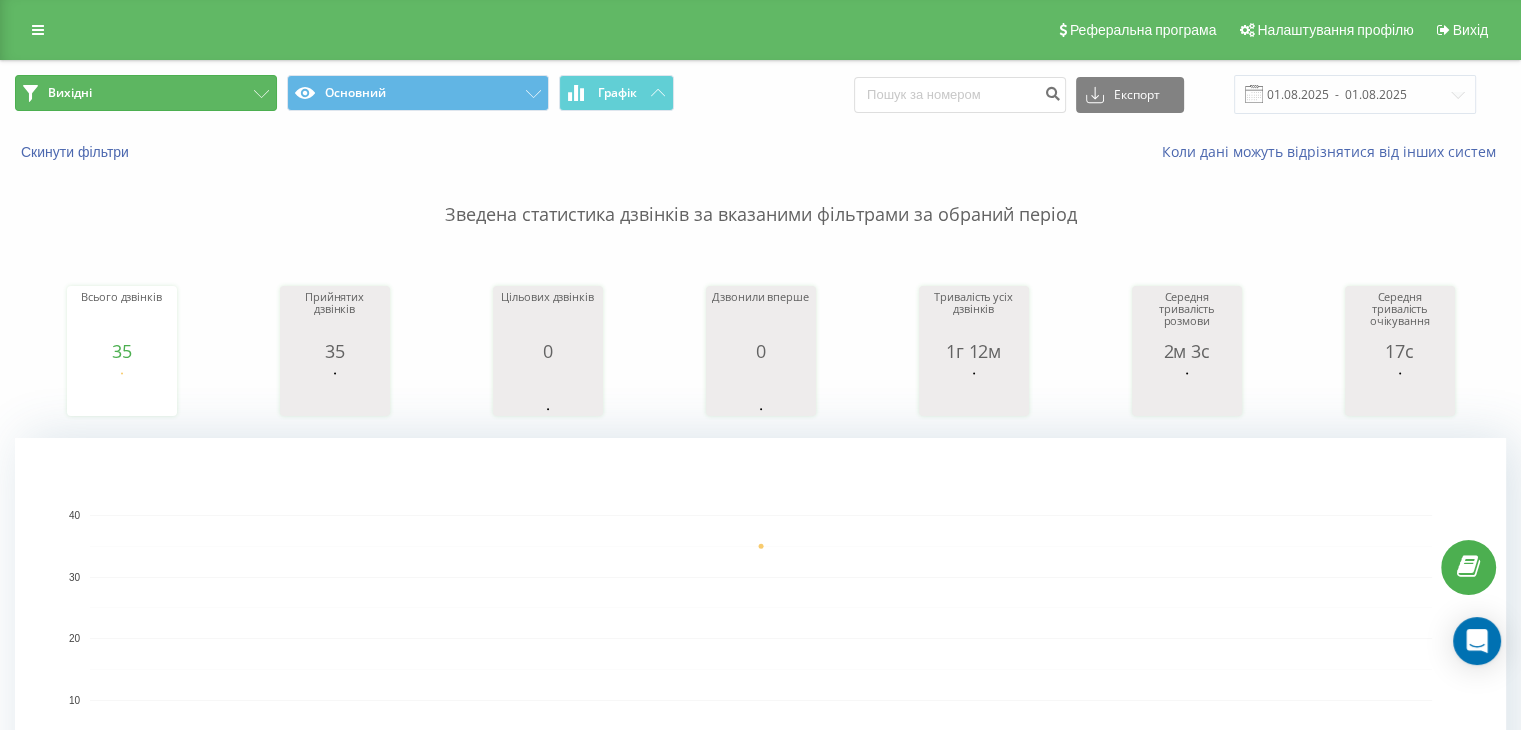 drag, startPoint x: 149, startPoint y: 105, endPoint x: 1394, endPoint y: 134, distance: 1245.3376 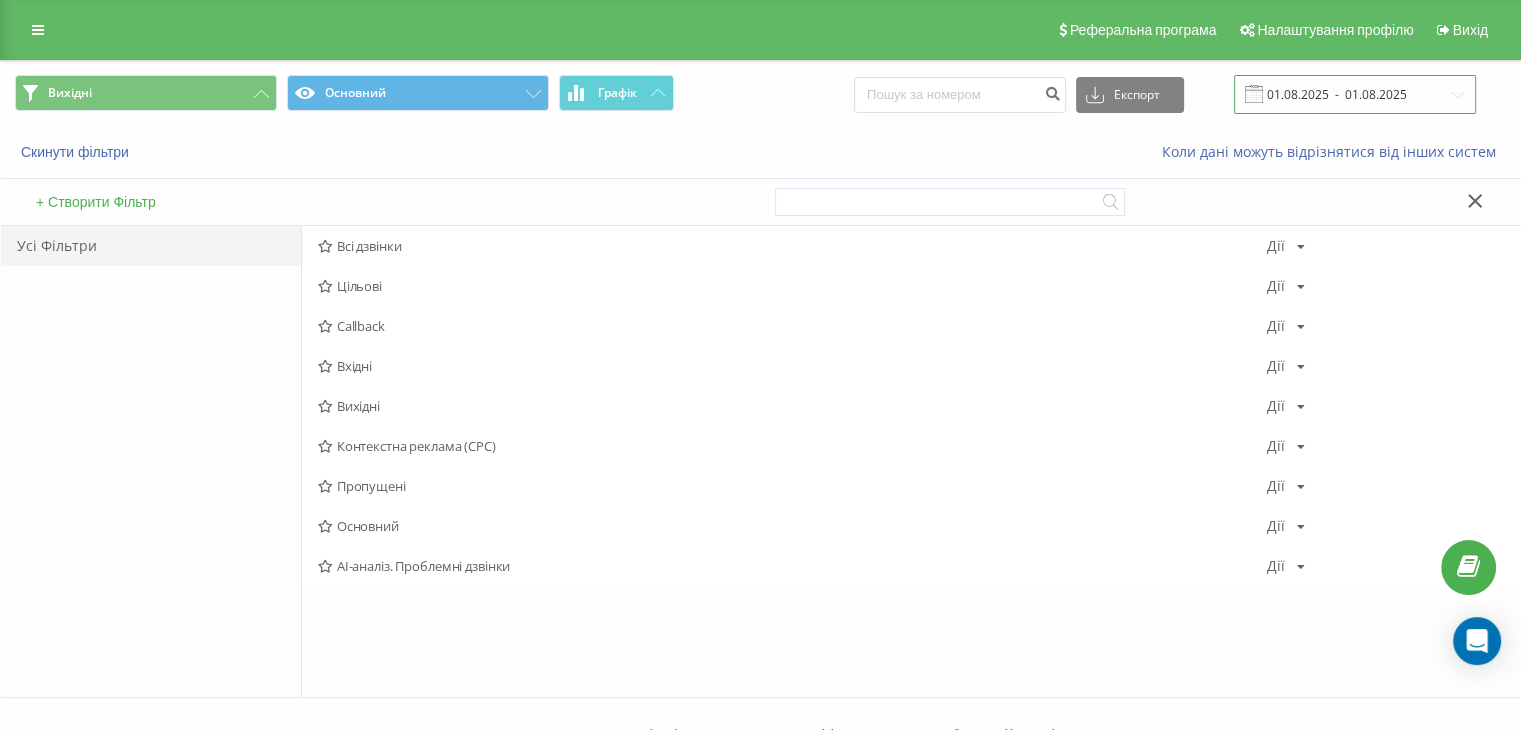 drag, startPoint x: 1430, startPoint y: 97, endPoint x: 1420, endPoint y: 106, distance: 13.453624 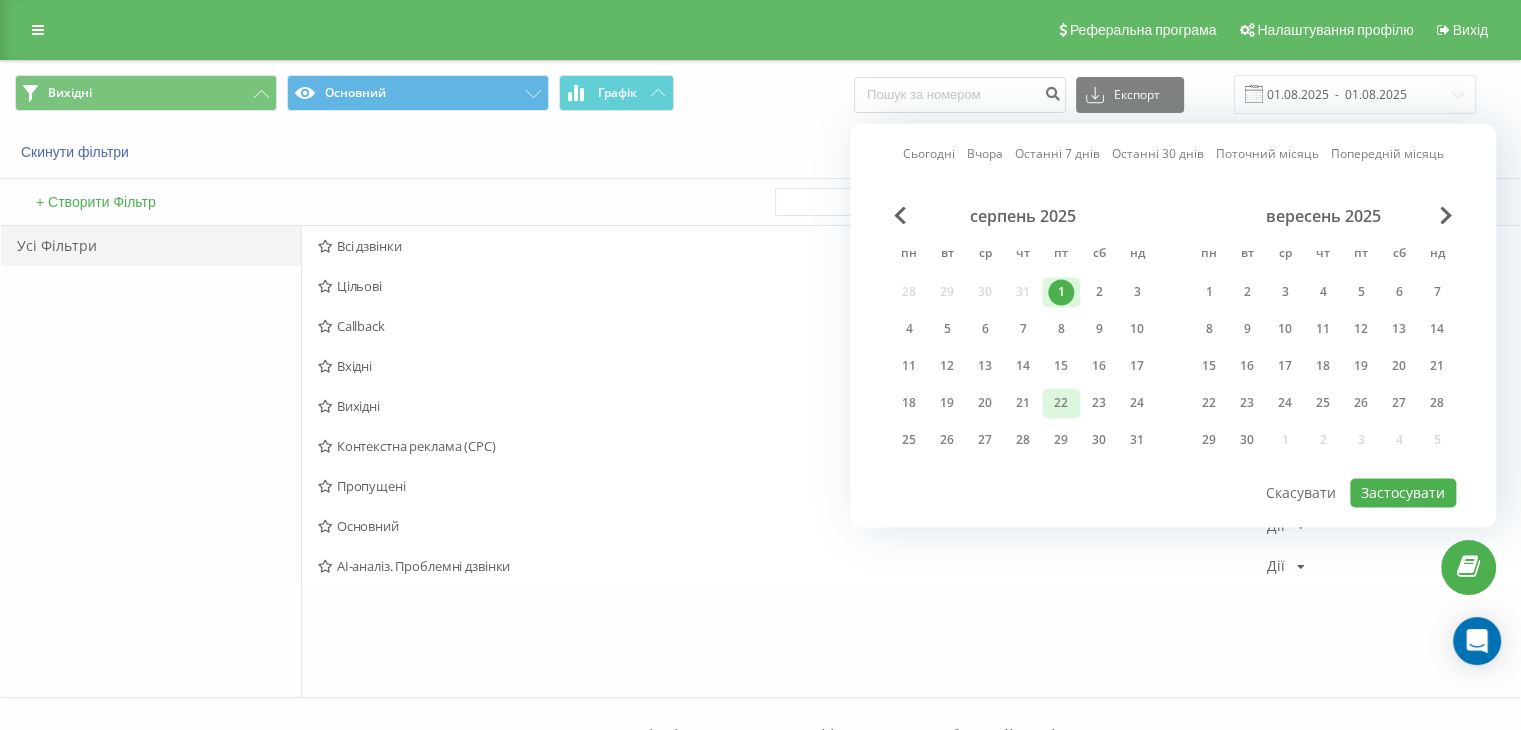 drag, startPoint x: 922, startPoint y: 333, endPoint x: 1050, endPoint y: 385, distance: 138.15933 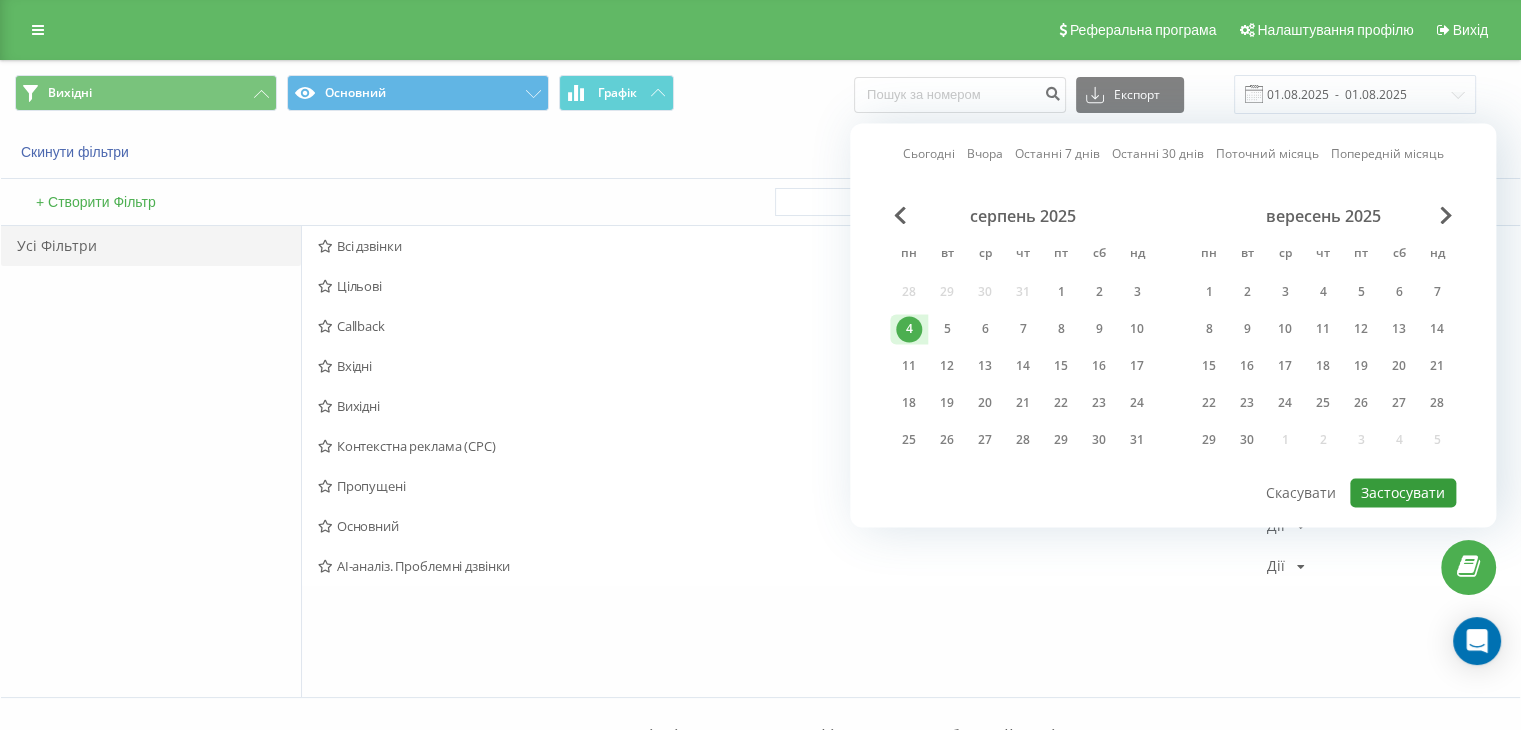 click on "Застосувати" at bounding box center (1403, 492) 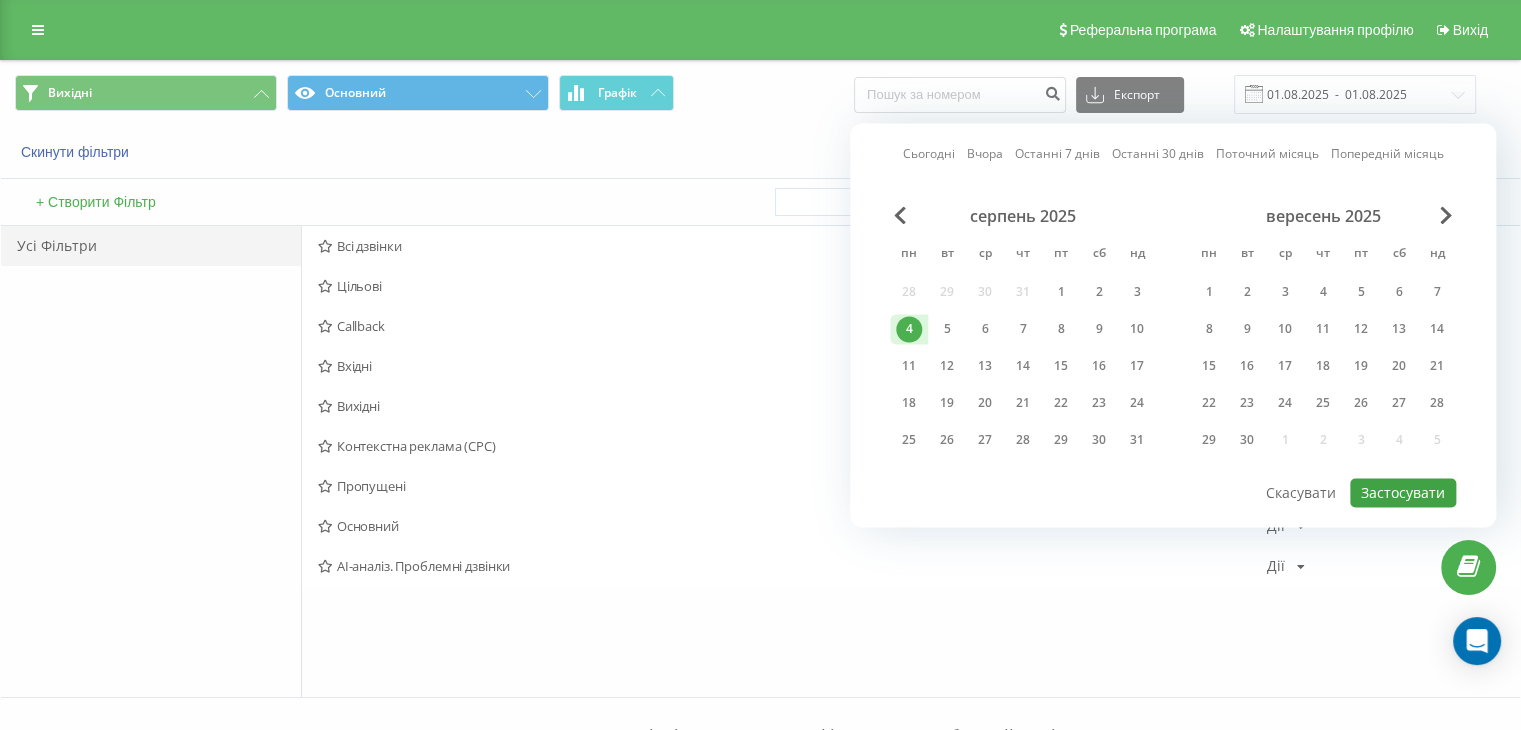 type on "04.08.2025  -  04.08.2025" 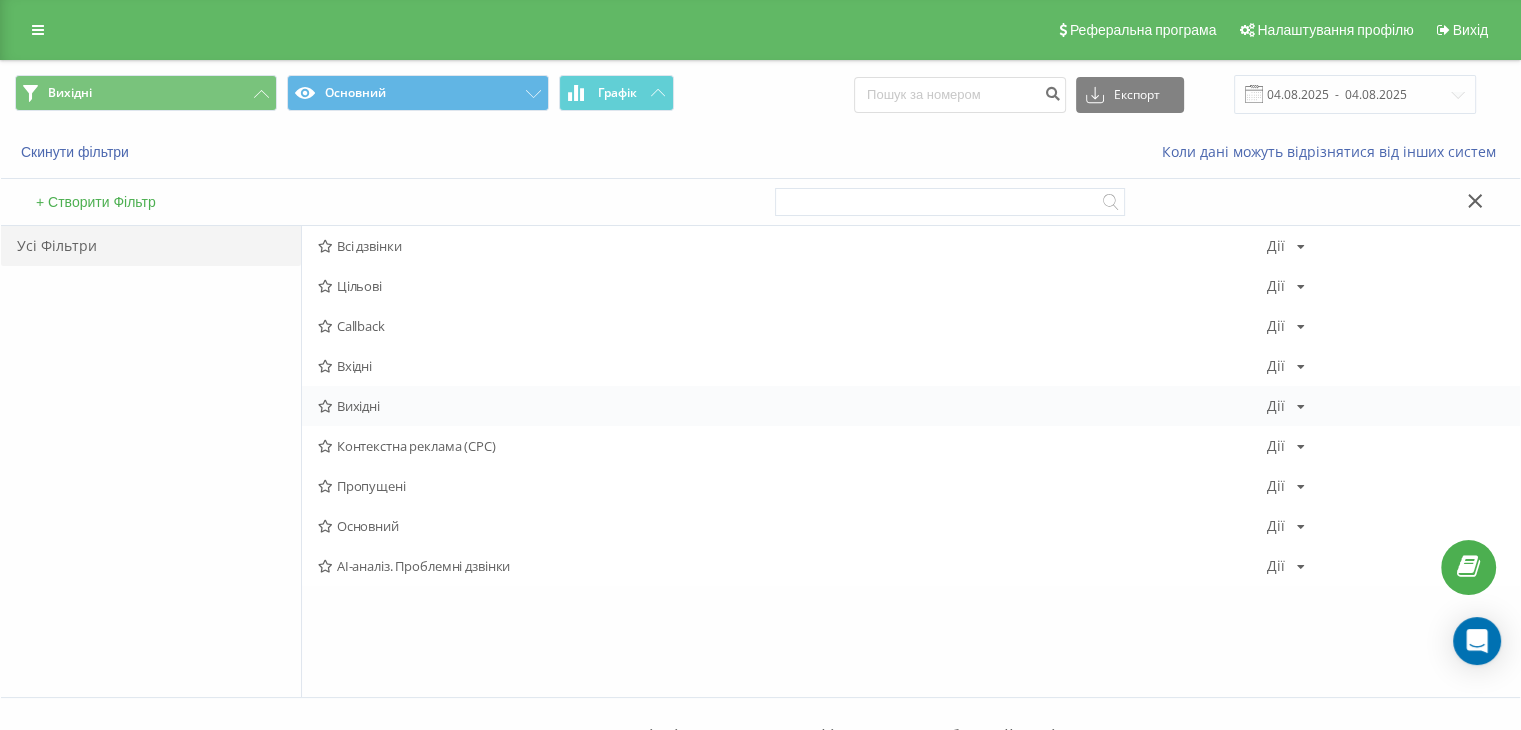 click on "Вихідні Дії Редагувати Копіювати Видалити За замовчуванням Поділитися" at bounding box center [911, 406] 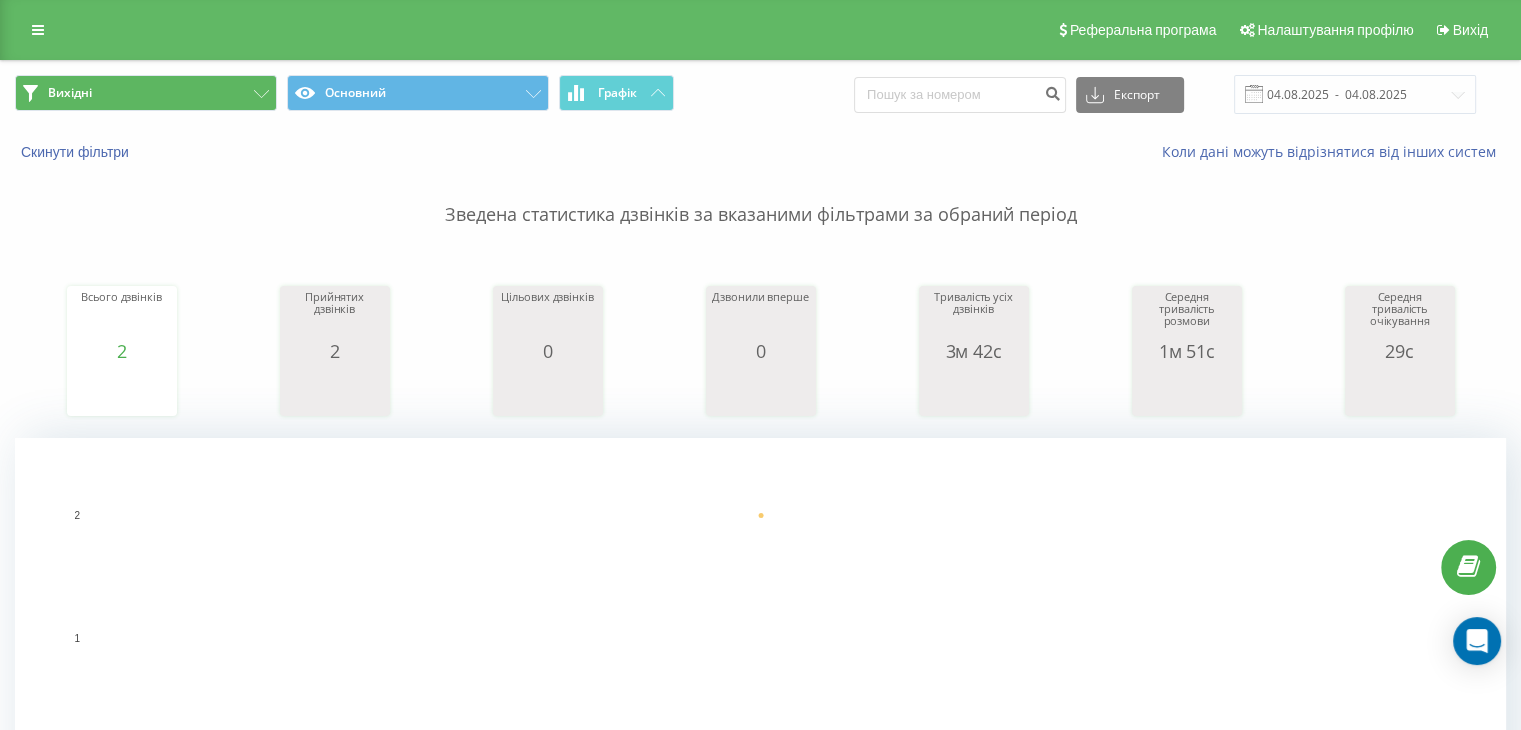 click on "Вихідні Основний Графік Експорт .csv .xls .xlsx 04.08.2025  -  04.08.2025" at bounding box center [760, 94] 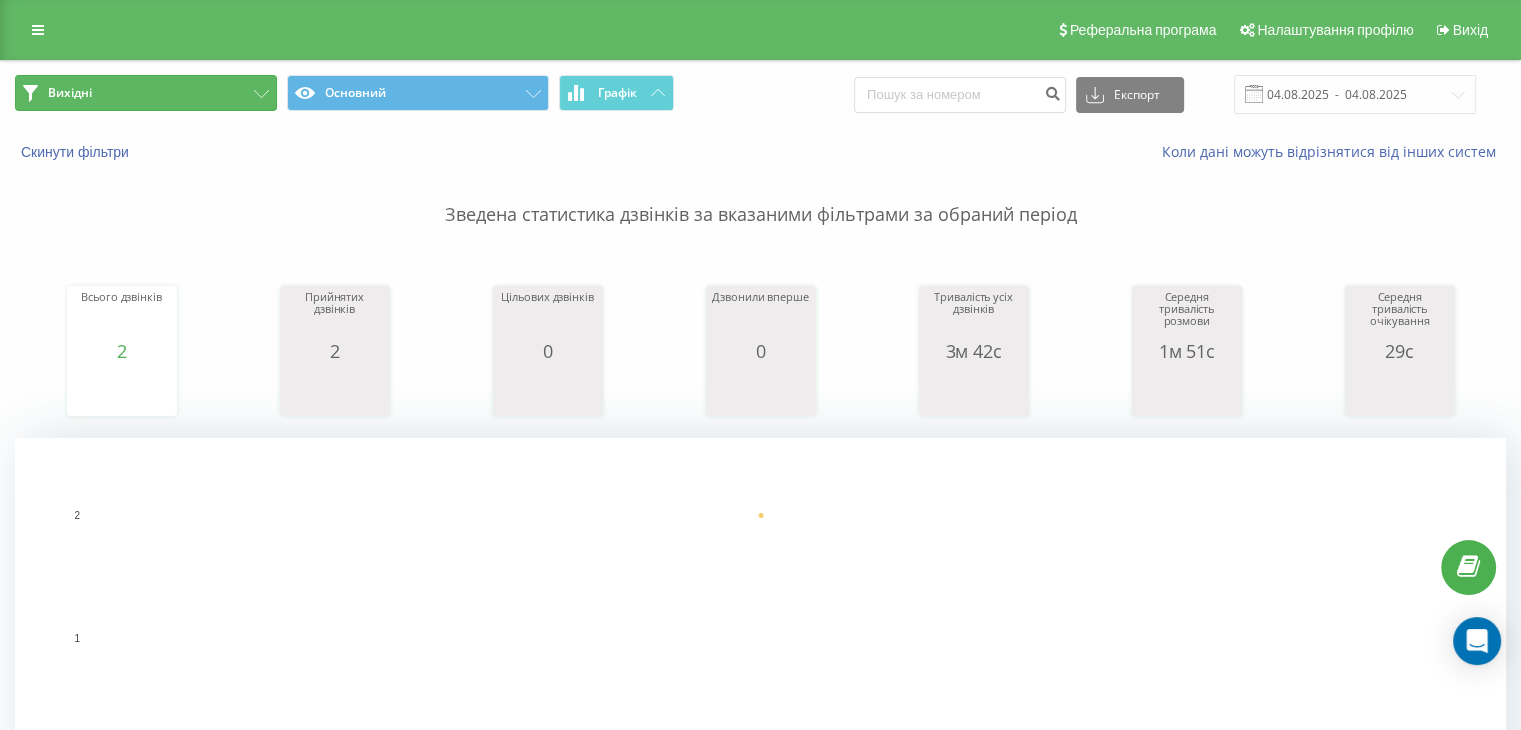 click on "Вихідні" at bounding box center (146, 93) 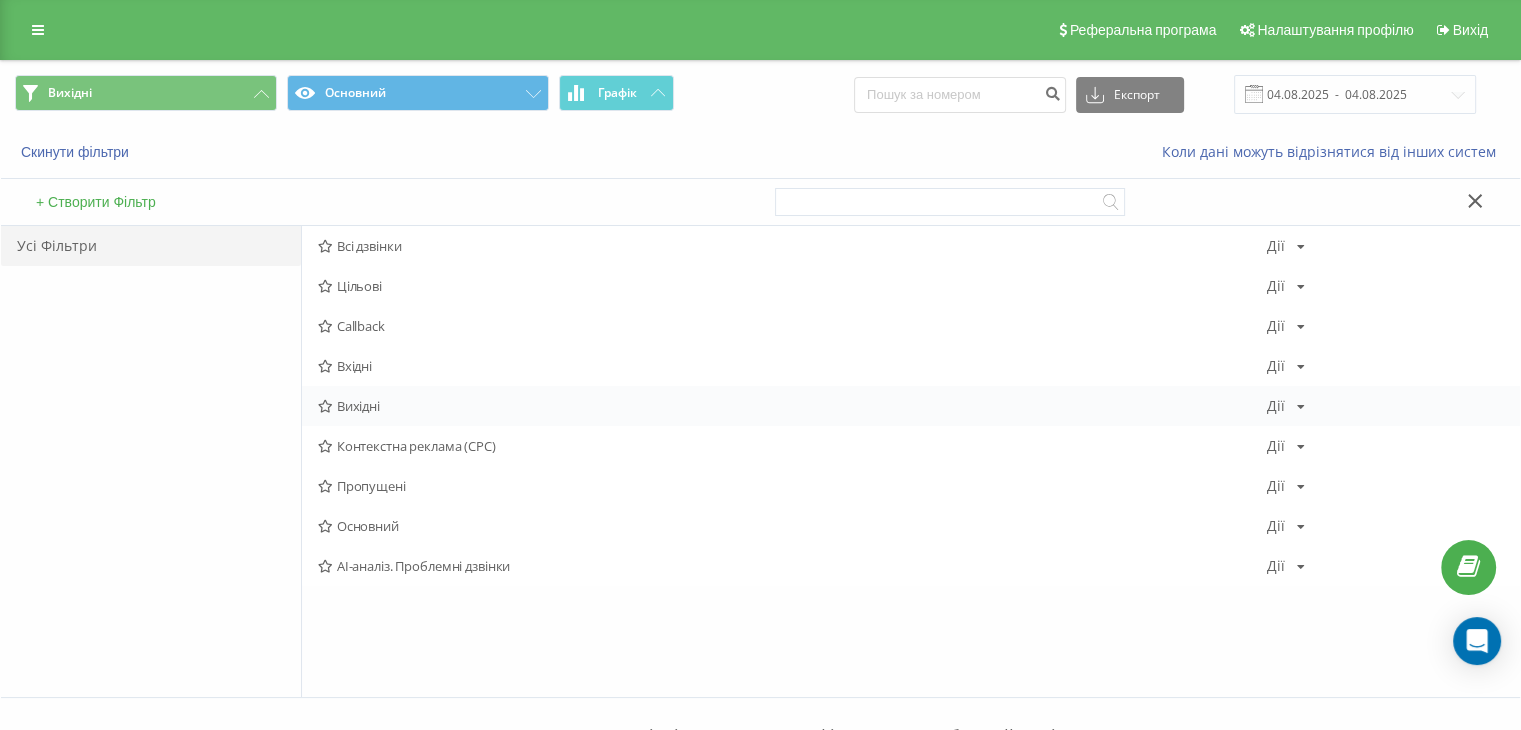 click on "Вихідні" at bounding box center [792, 406] 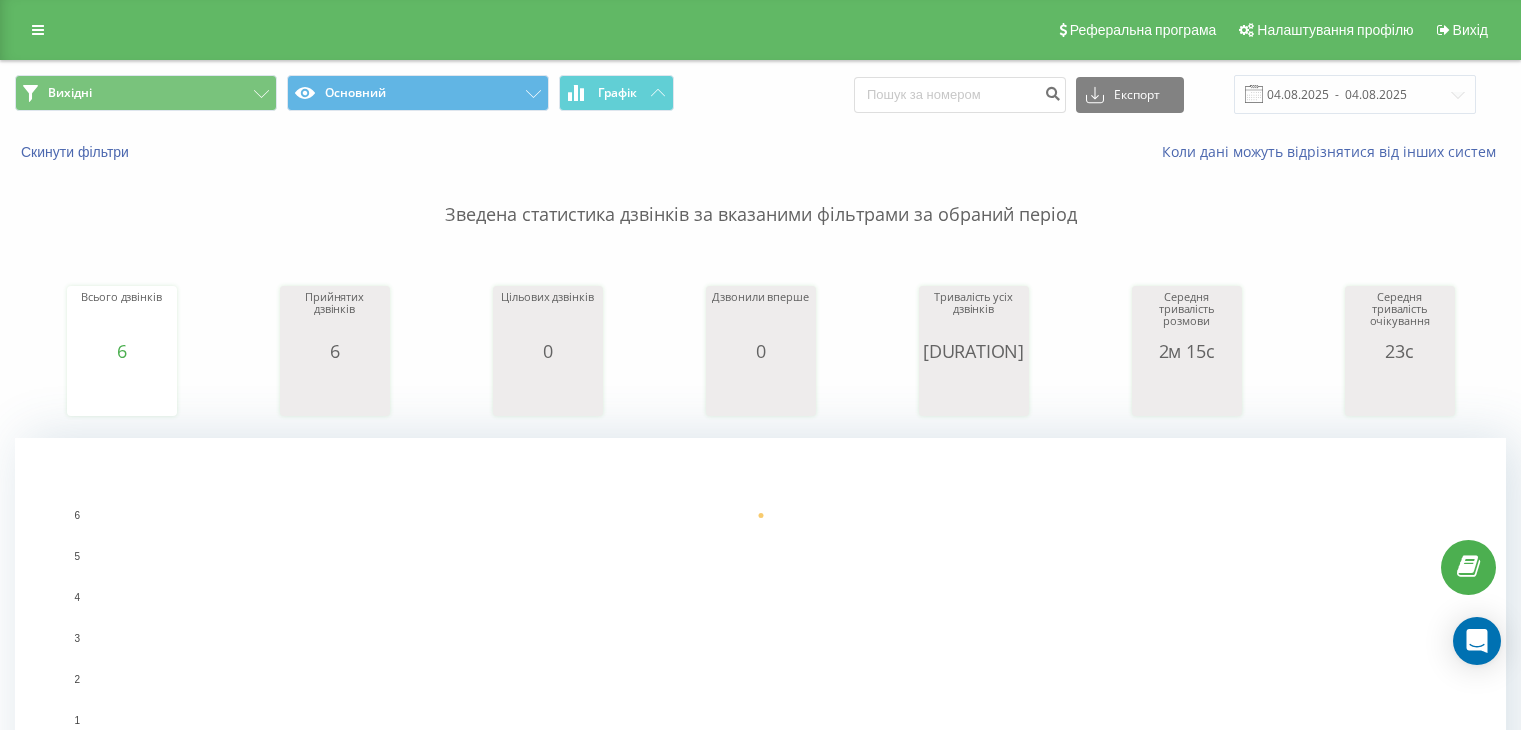 scroll, scrollTop: 0, scrollLeft: 0, axis: both 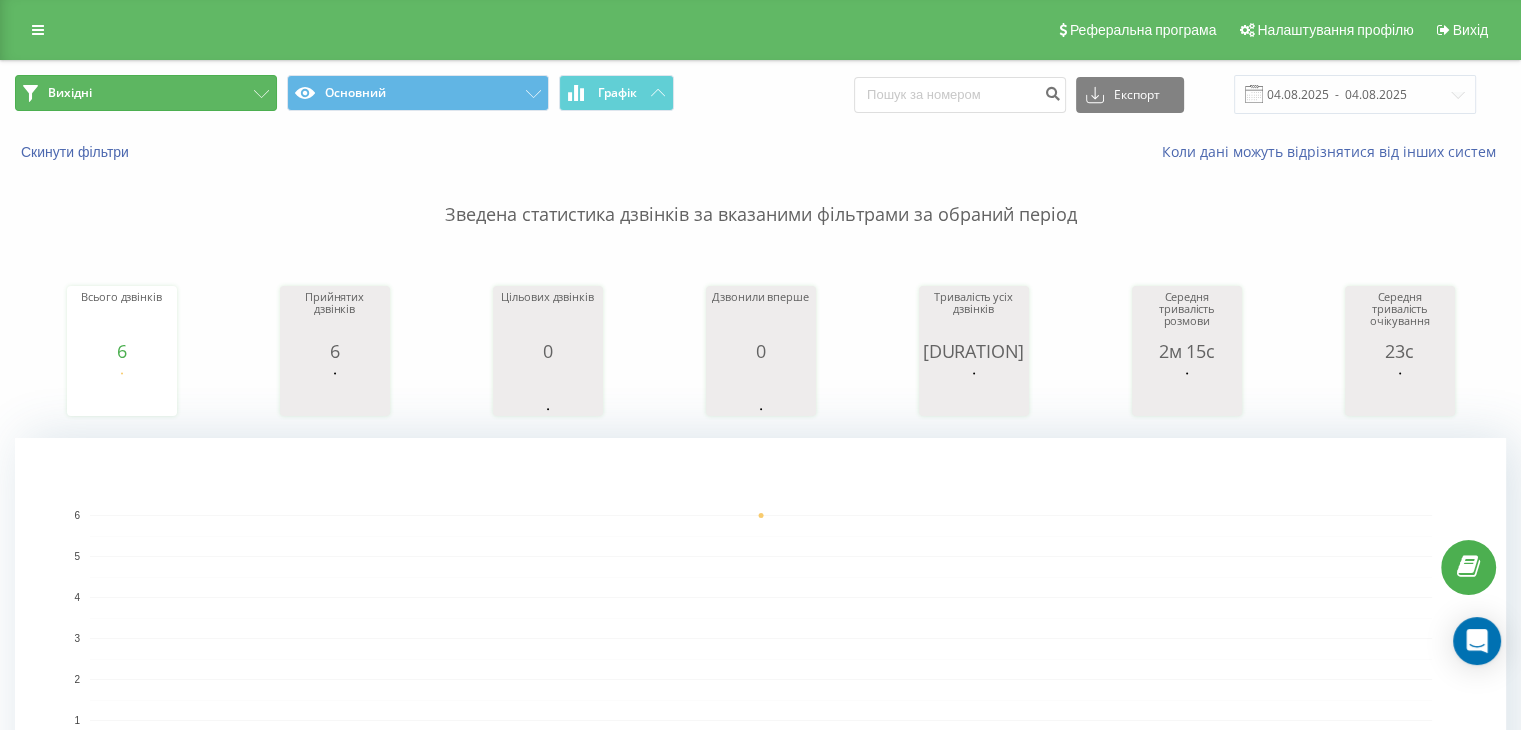 click on "Вихідні" at bounding box center [146, 93] 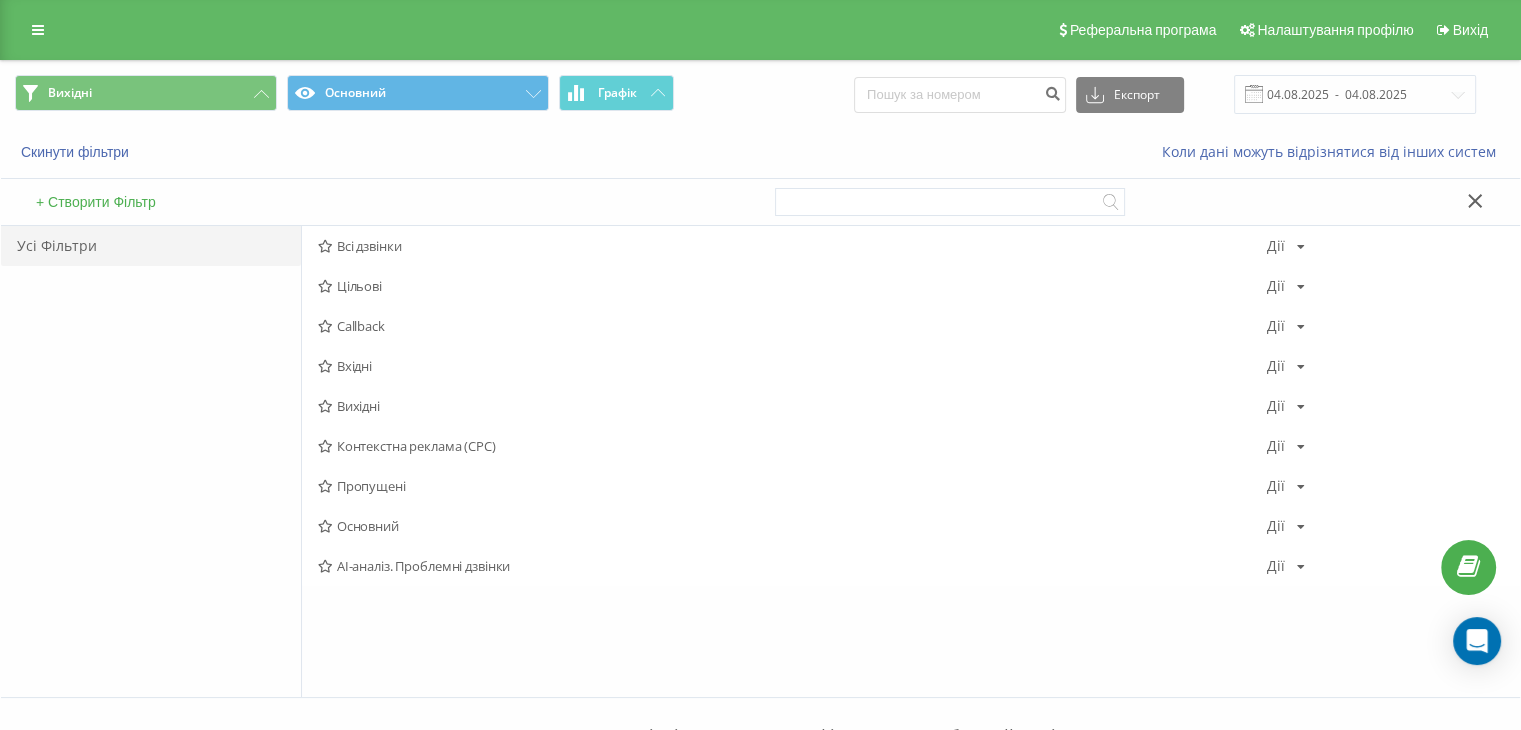 click on "Вихідні" at bounding box center [792, 406] 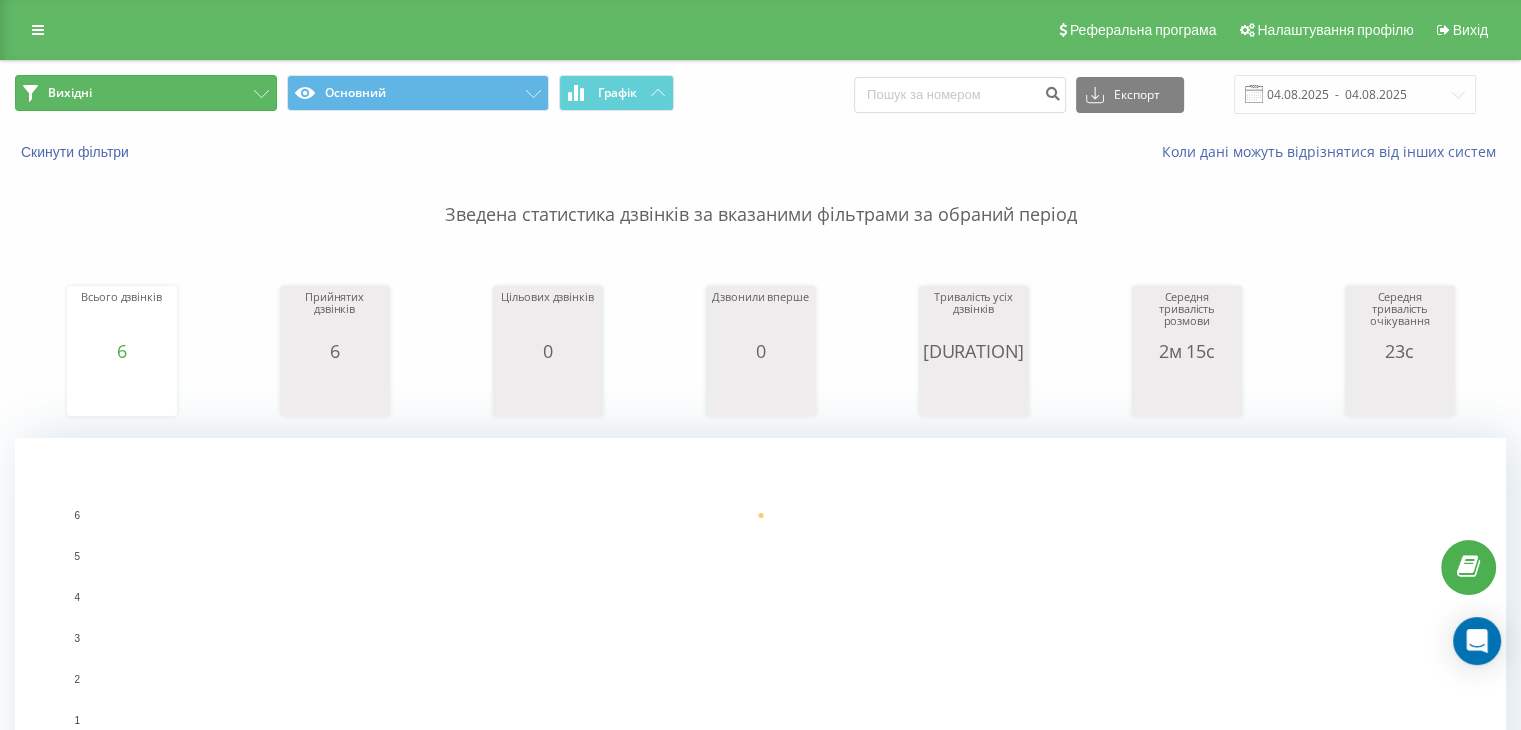 click on "Вихідні" at bounding box center (146, 93) 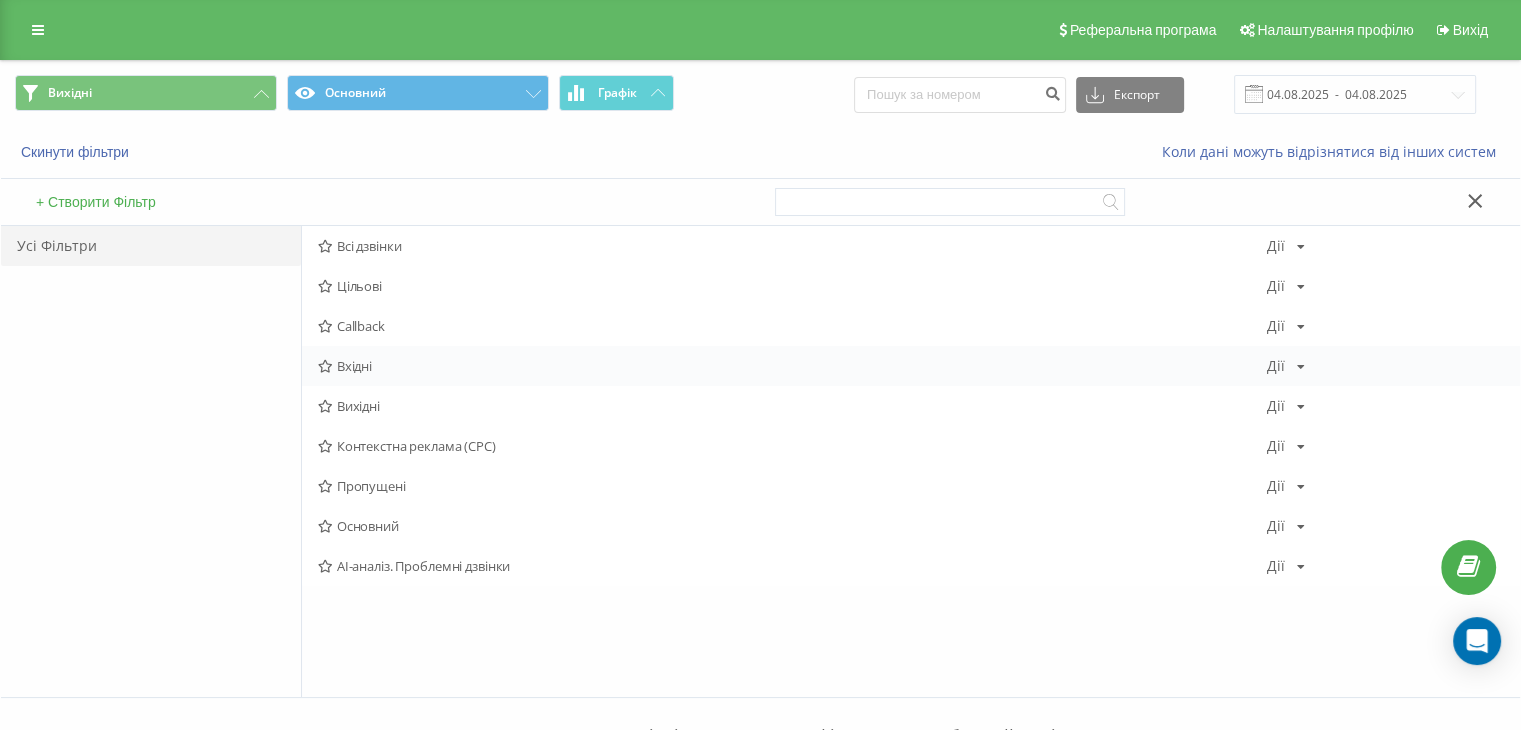 click on "Вхідні" at bounding box center (792, 366) 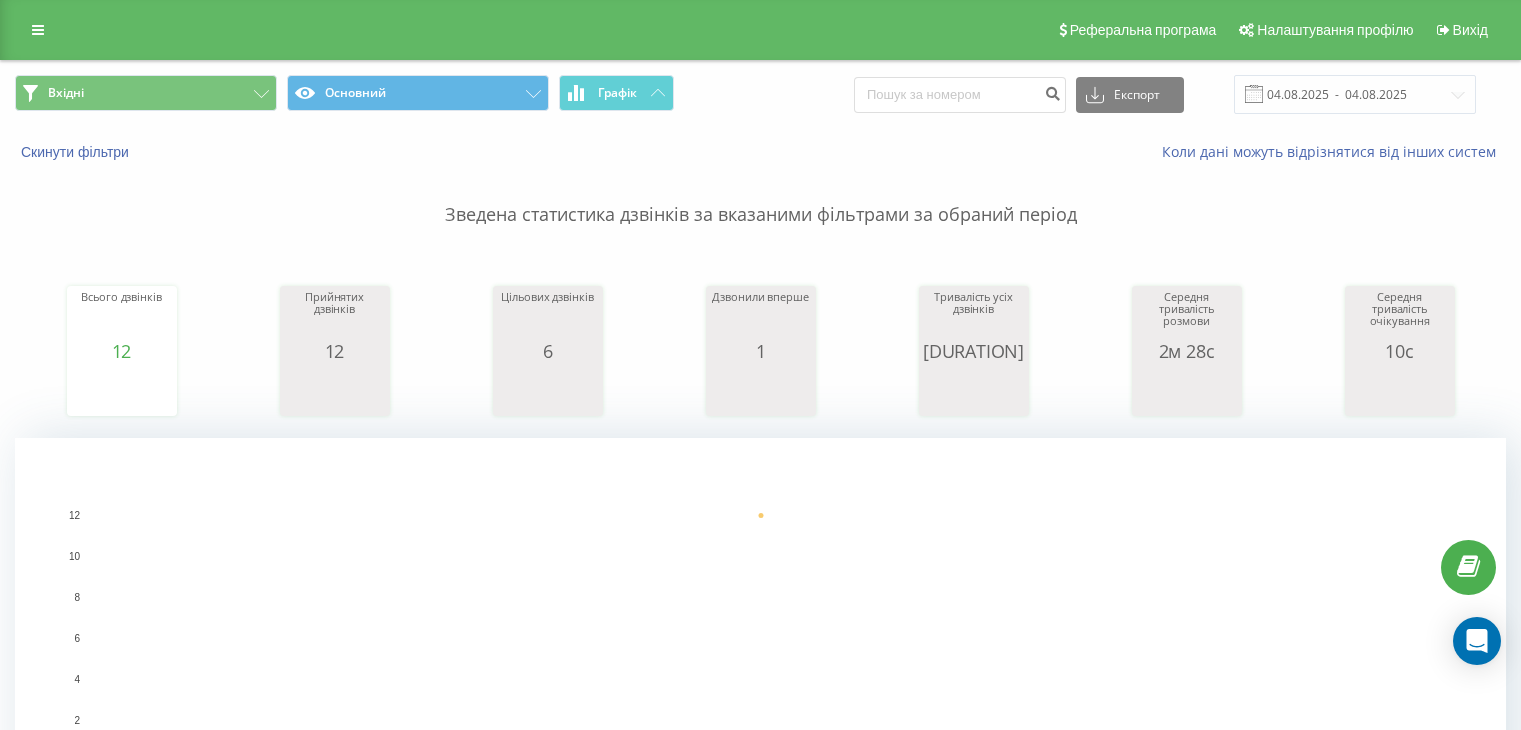 scroll, scrollTop: 0, scrollLeft: 0, axis: both 